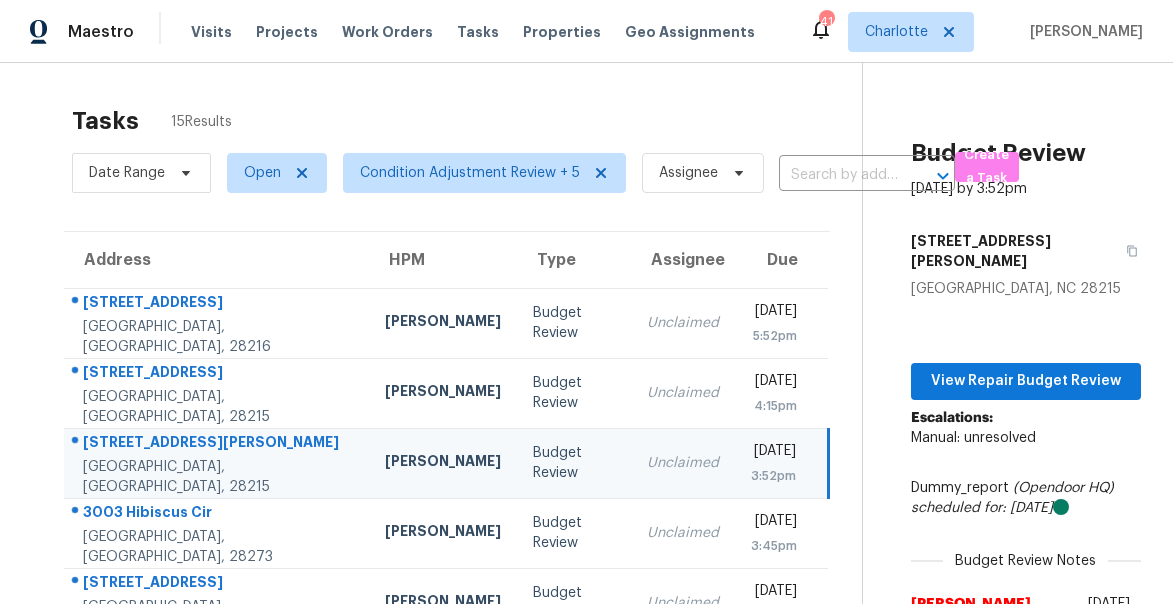 scroll, scrollTop: 0, scrollLeft: 0, axis: both 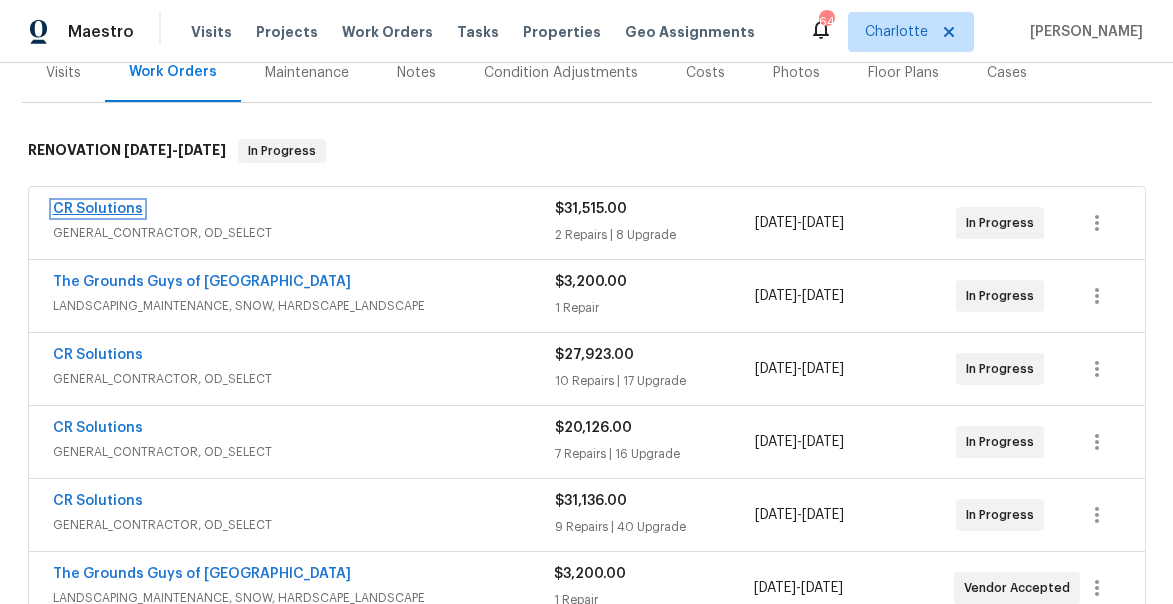click on "CR Solutions" at bounding box center [98, 209] 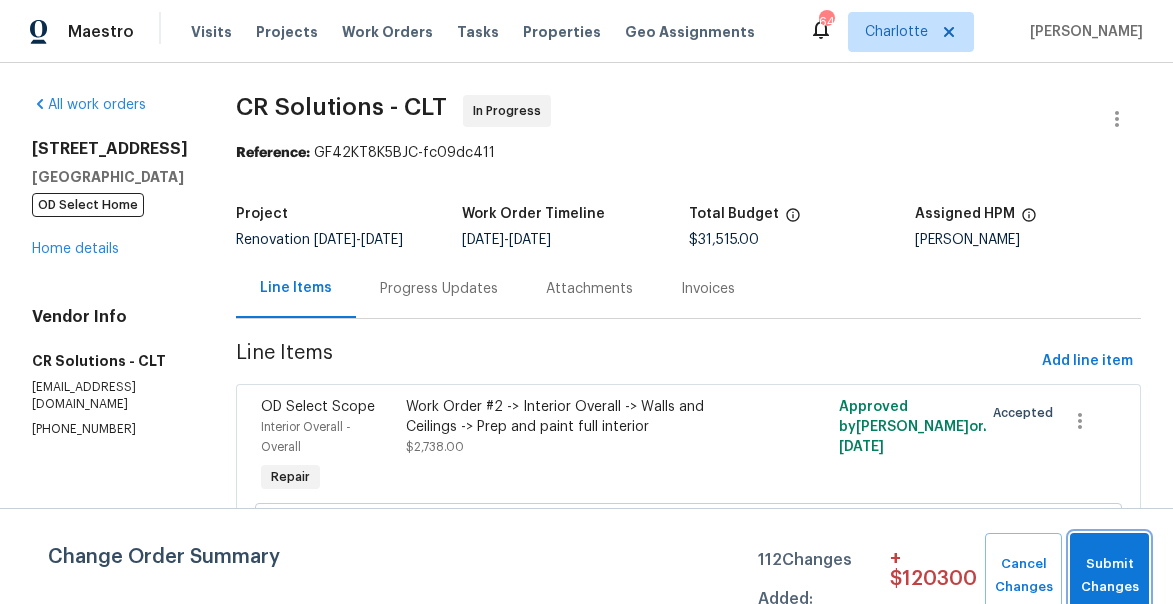 click on "Submit Changes" at bounding box center [1109, 576] 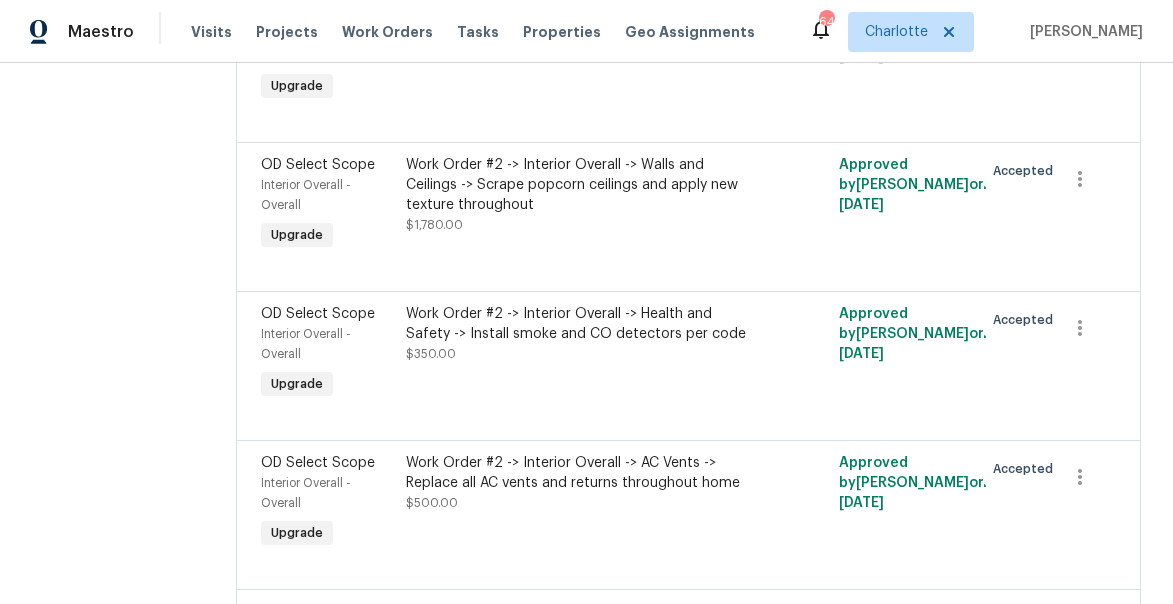 scroll, scrollTop: 0, scrollLeft: 0, axis: both 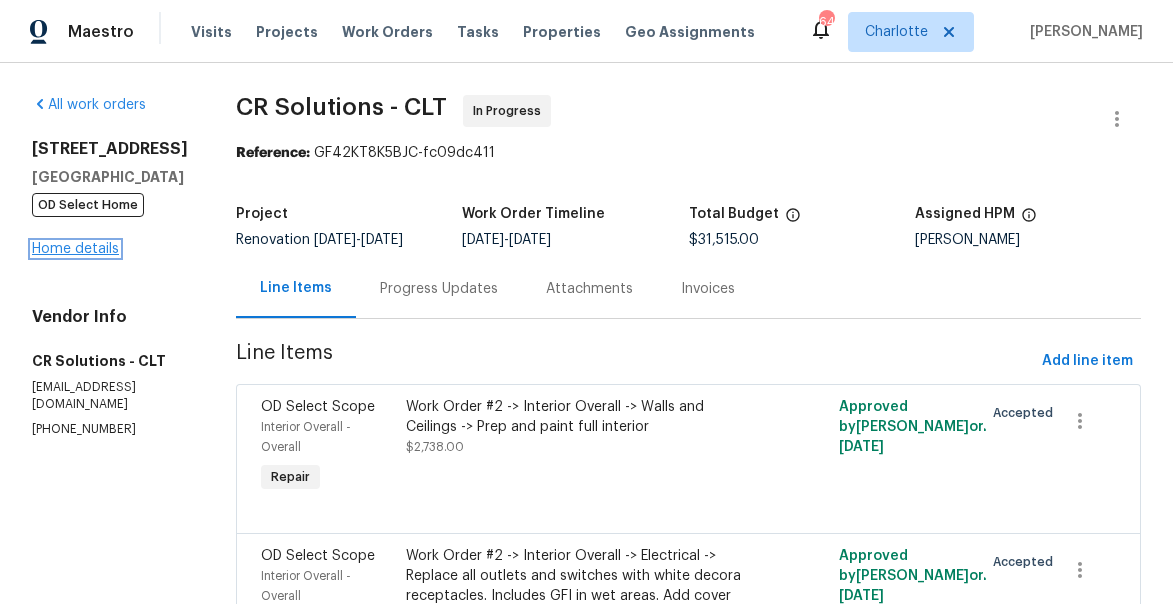 click on "Home details" at bounding box center [75, 249] 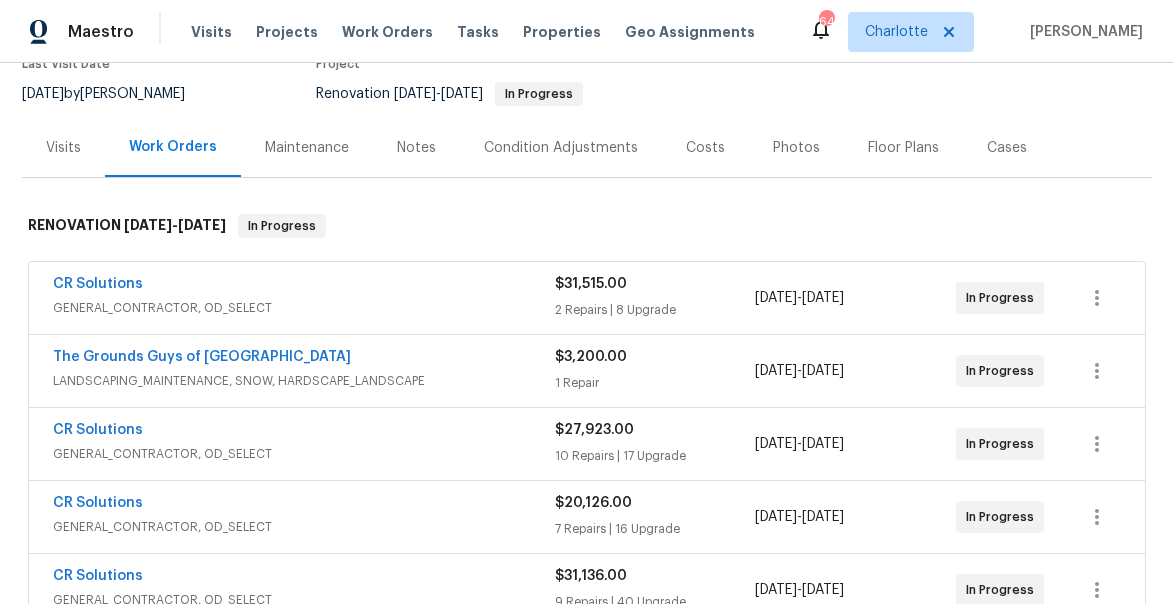 scroll, scrollTop: 193, scrollLeft: 0, axis: vertical 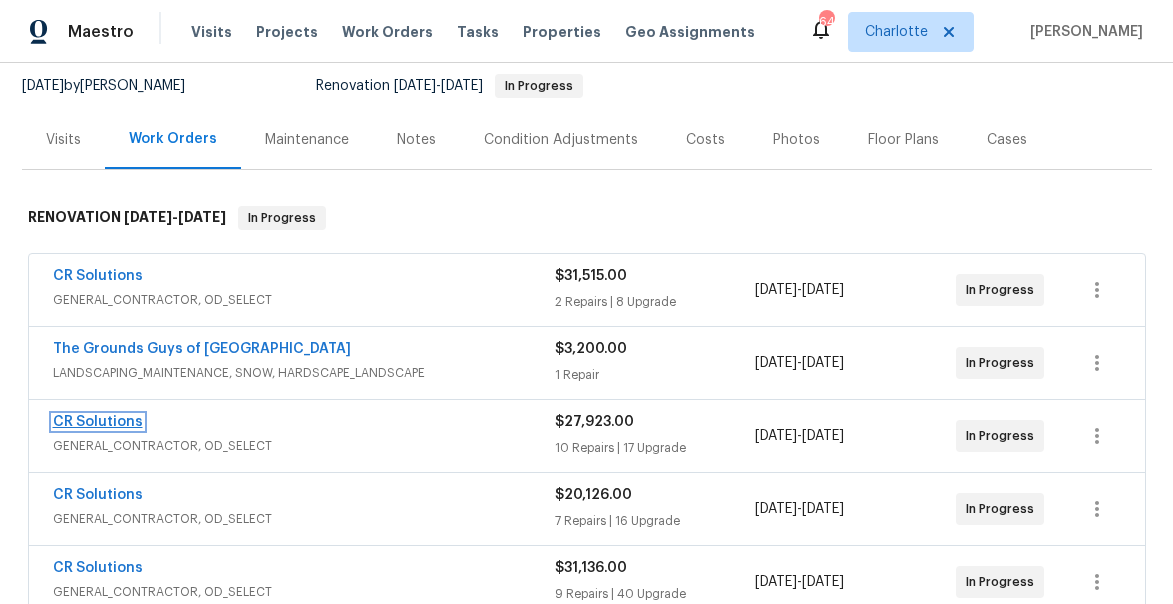 click on "CR Solutions" at bounding box center [98, 422] 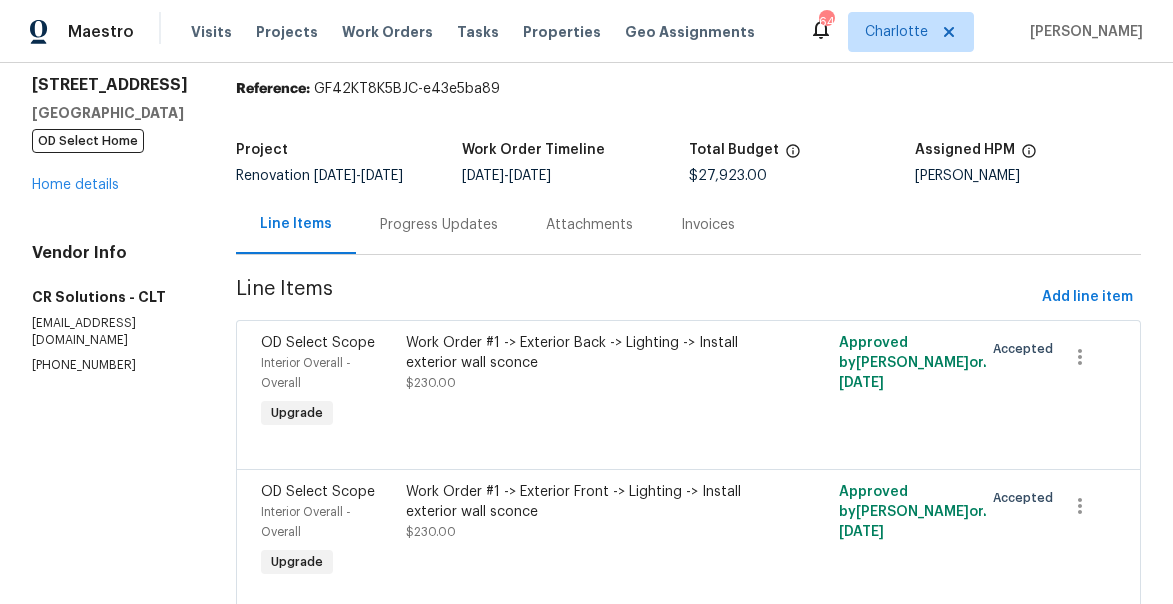 scroll, scrollTop: 0, scrollLeft: 0, axis: both 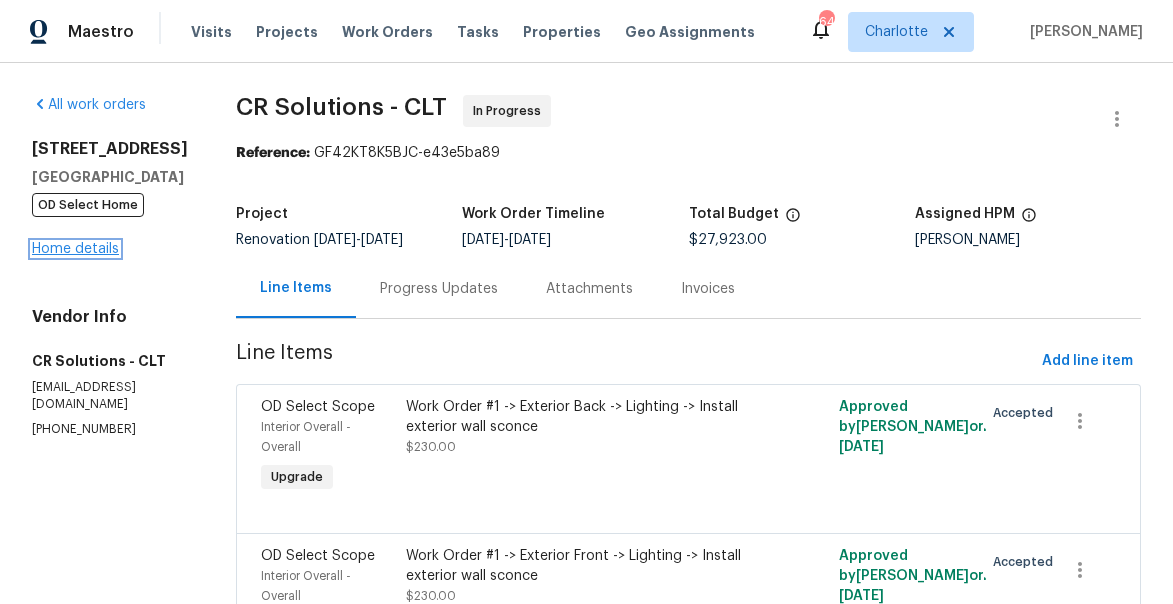 click on "Home details" at bounding box center [75, 249] 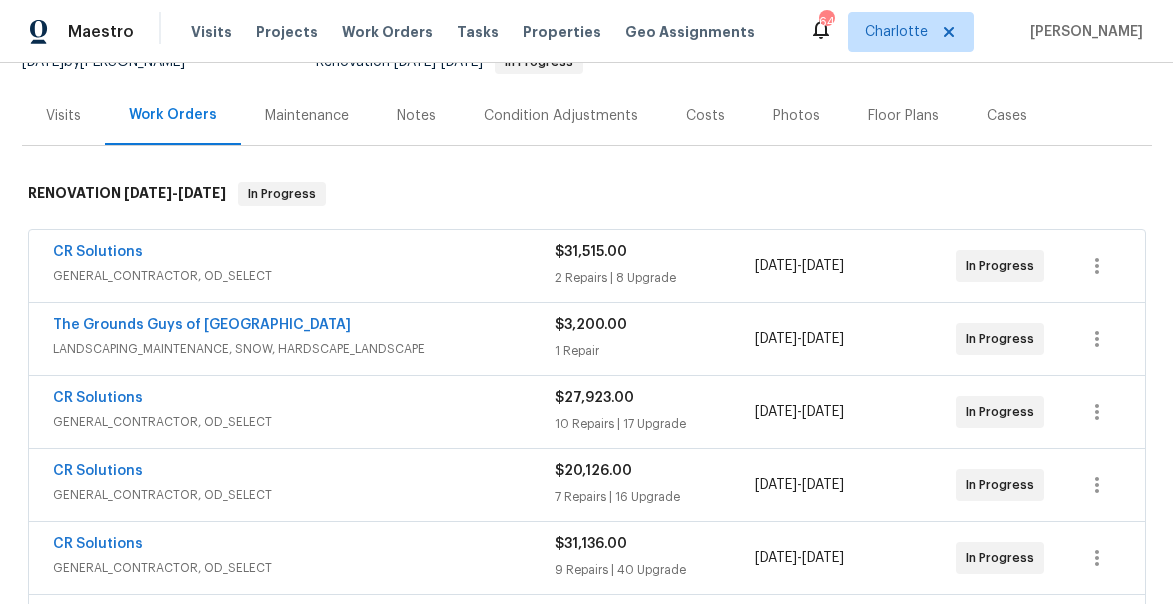 scroll, scrollTop: 220, scrollLeft: 0, axis: vertical 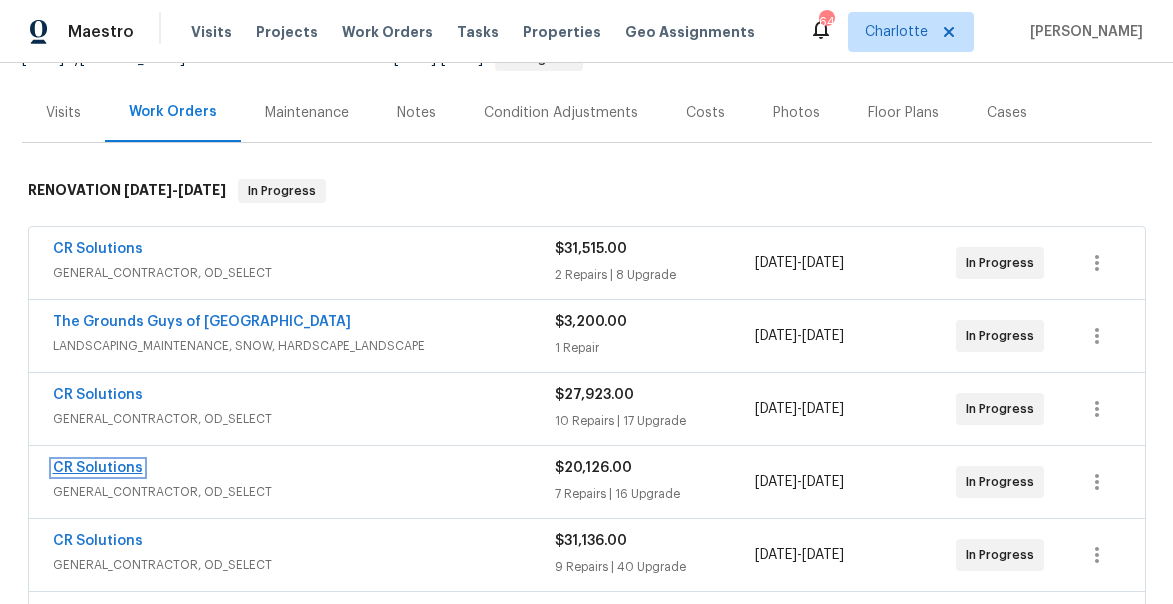 click on "CR Solutions" at bounding box center [98, 468] 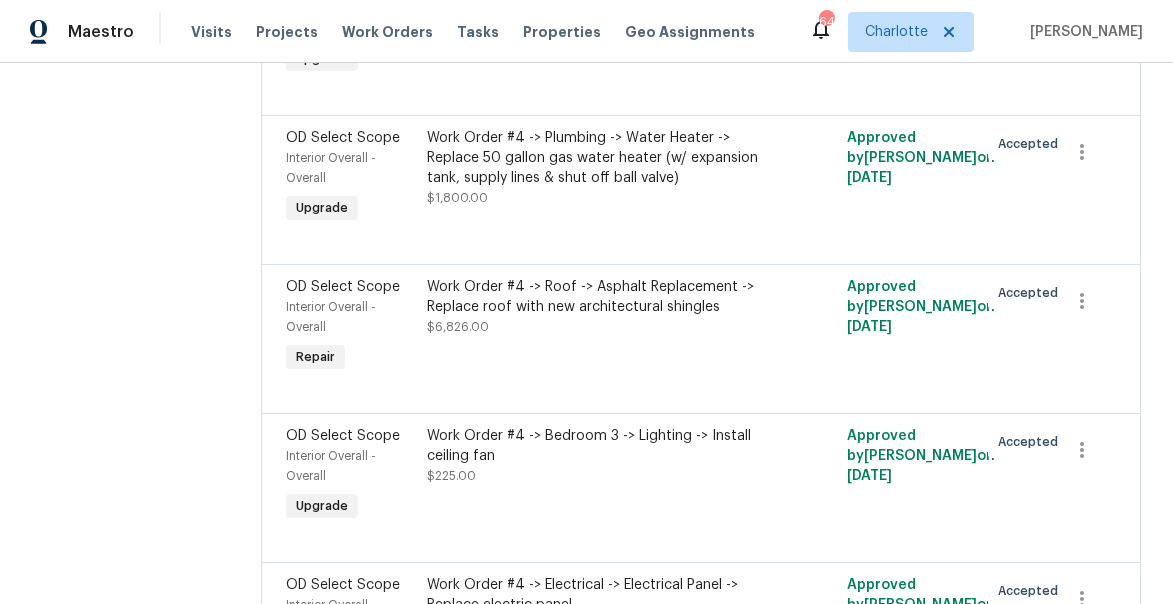 scroll, scrollTop: 2361, scrollLeft: 0, axis: vertical 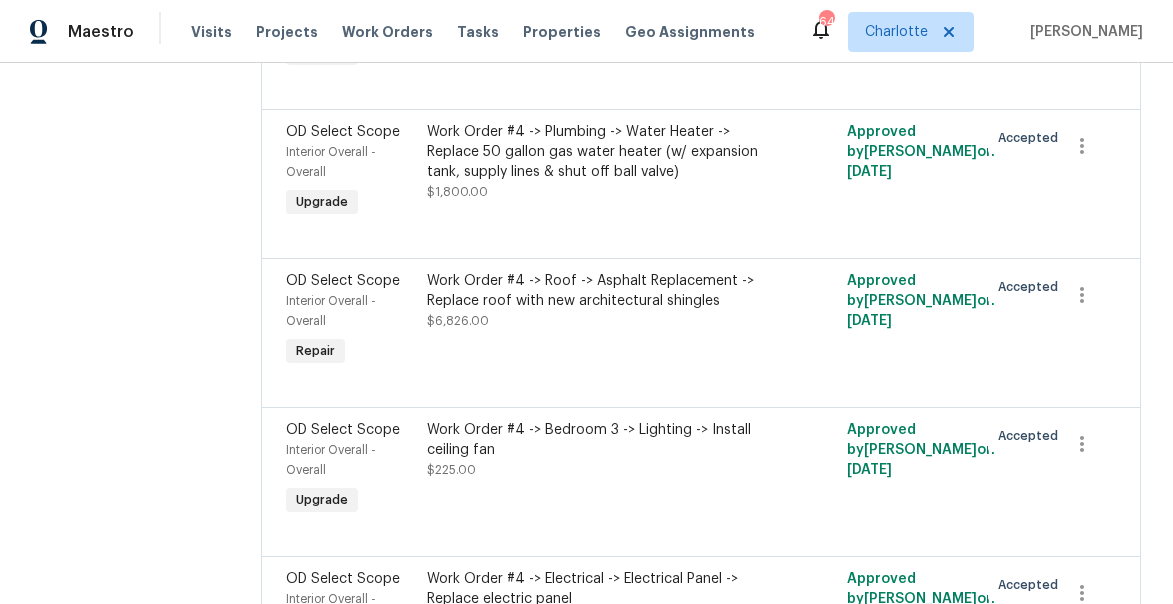 click on "Work Order #4 -> Plumbing -> Water Heater -> Replace 50 gallon gas water heater (w/ expansion tank, supply lines & shut off ball valve)" at bounding box center (596, 152) 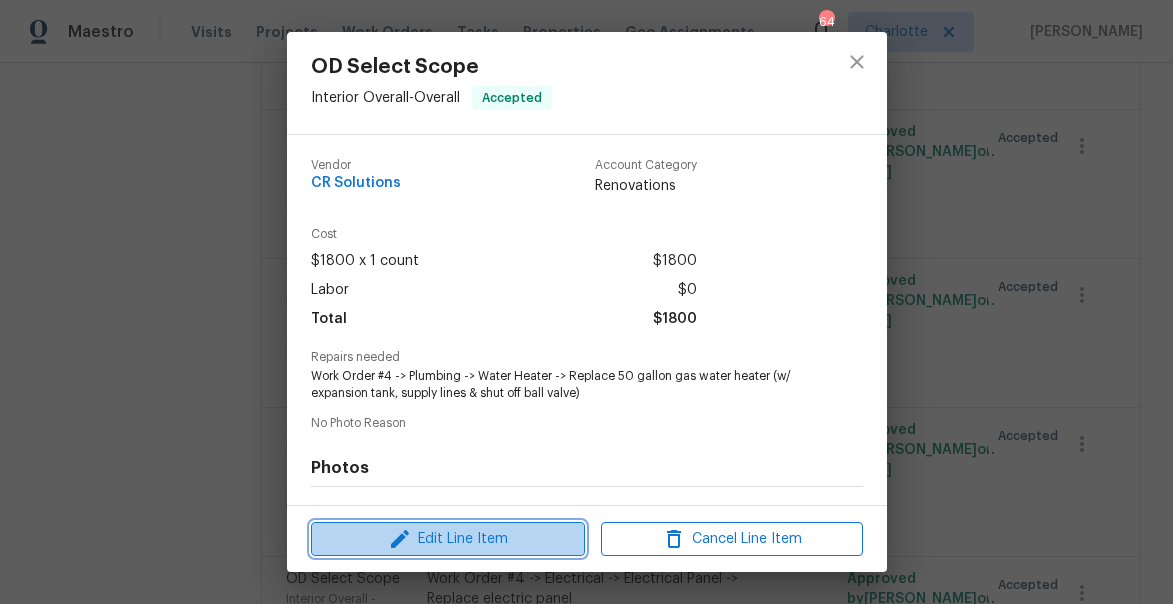 click on "Edit Line Item" at bounding box center [448, 539] 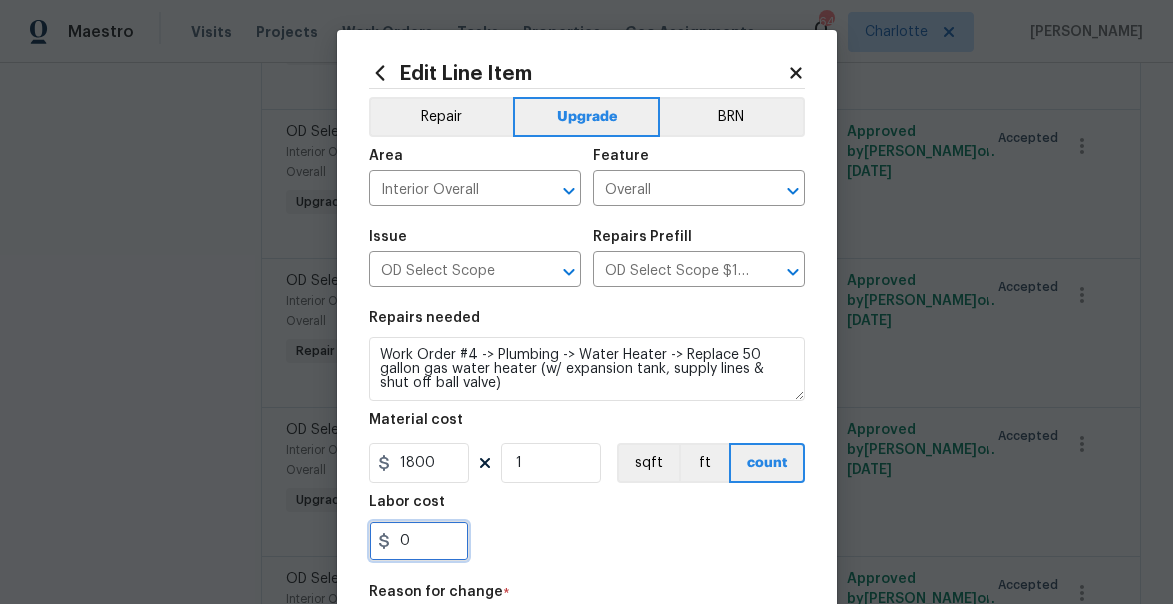 click on "0" at bounding box center [419, 541] 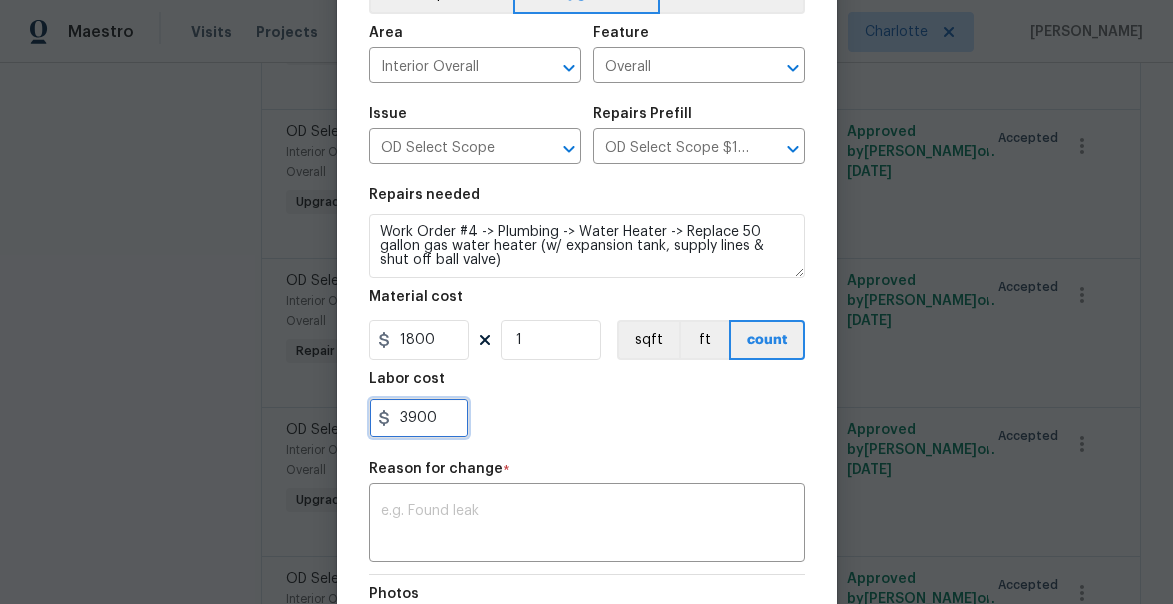 scroll, scrollTop: 166, scrollLeft: 0, axis: vertical 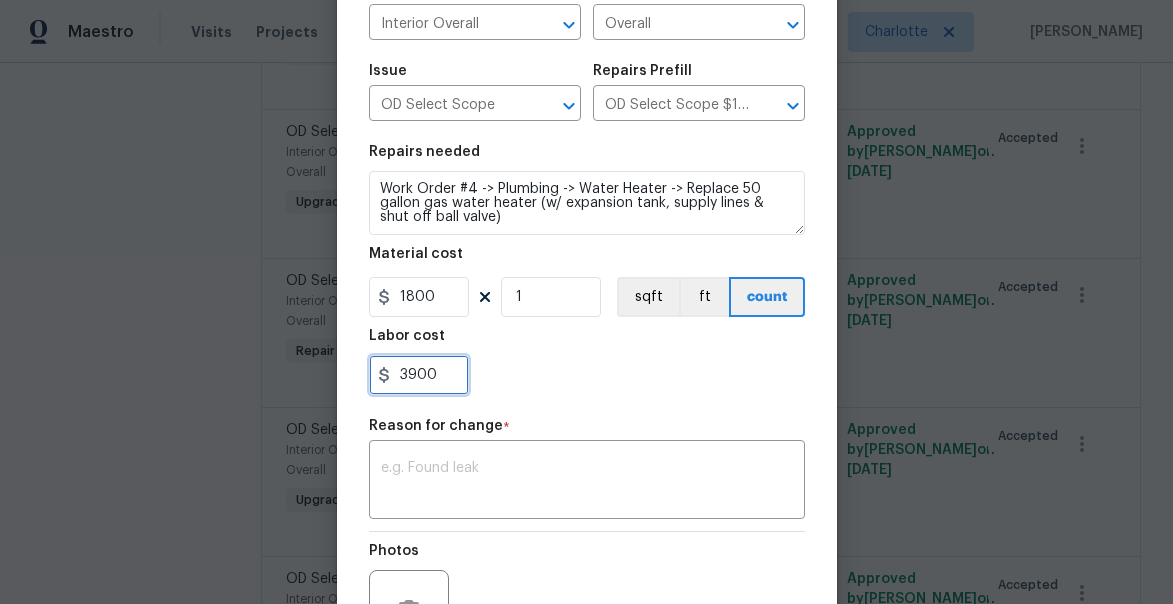type on "3900" 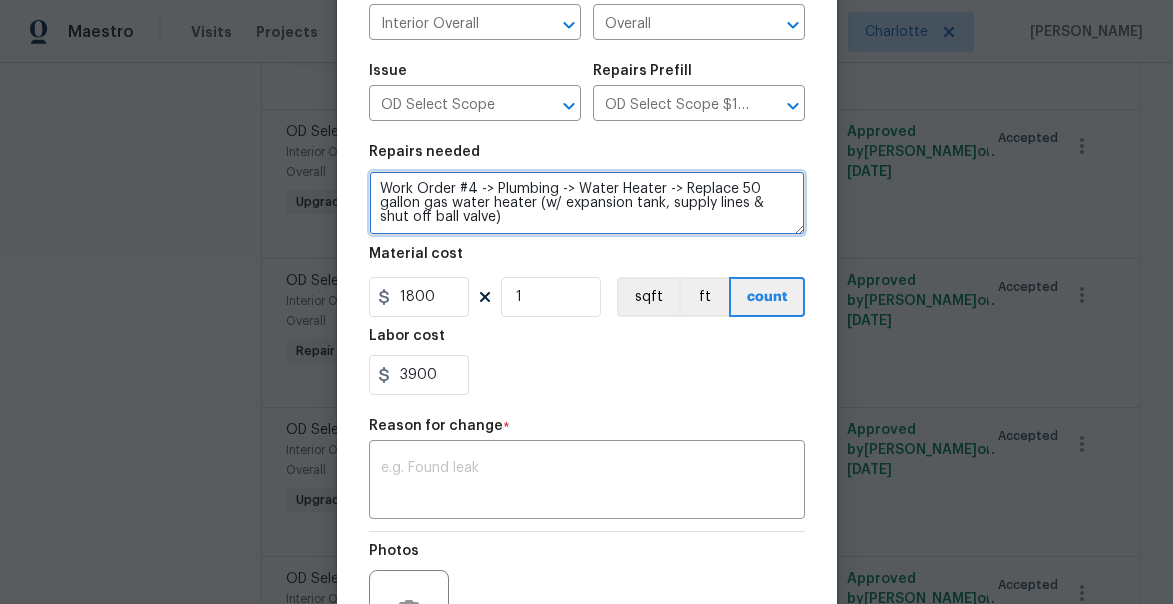 click on "Work Order #4 -> Plumbing -> Water Heater -> Replace 50 gallon gas water heater (w/ expansion tank, supply lines & shut off ball valve)" at bounding box center [587, 203] 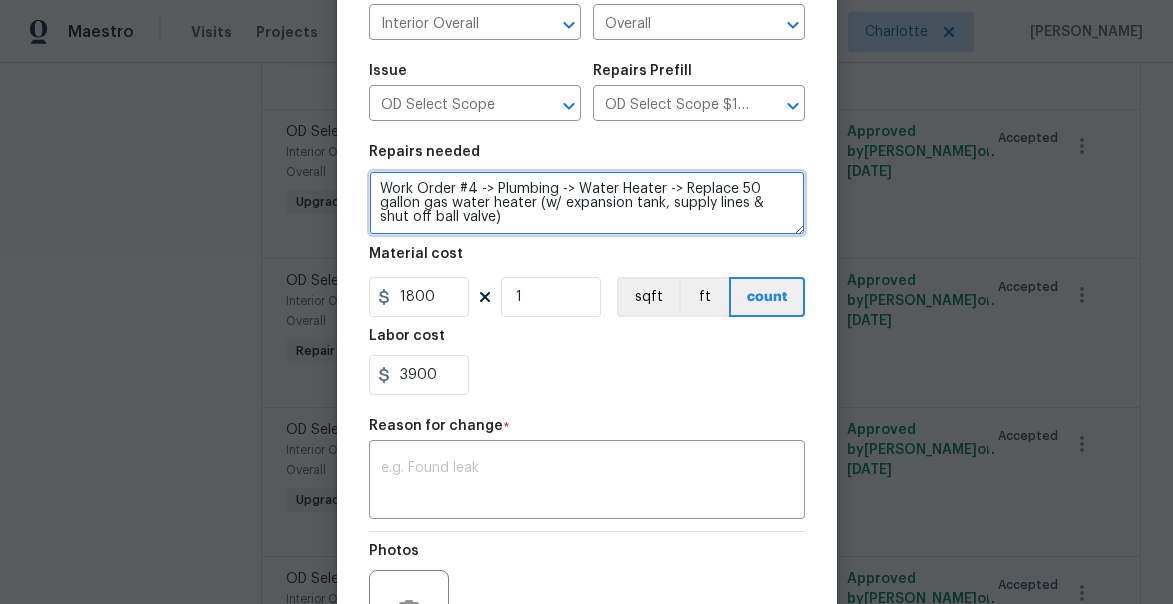 scroll, scrollTop: 18, scrollLeft: 0, axis: vertical 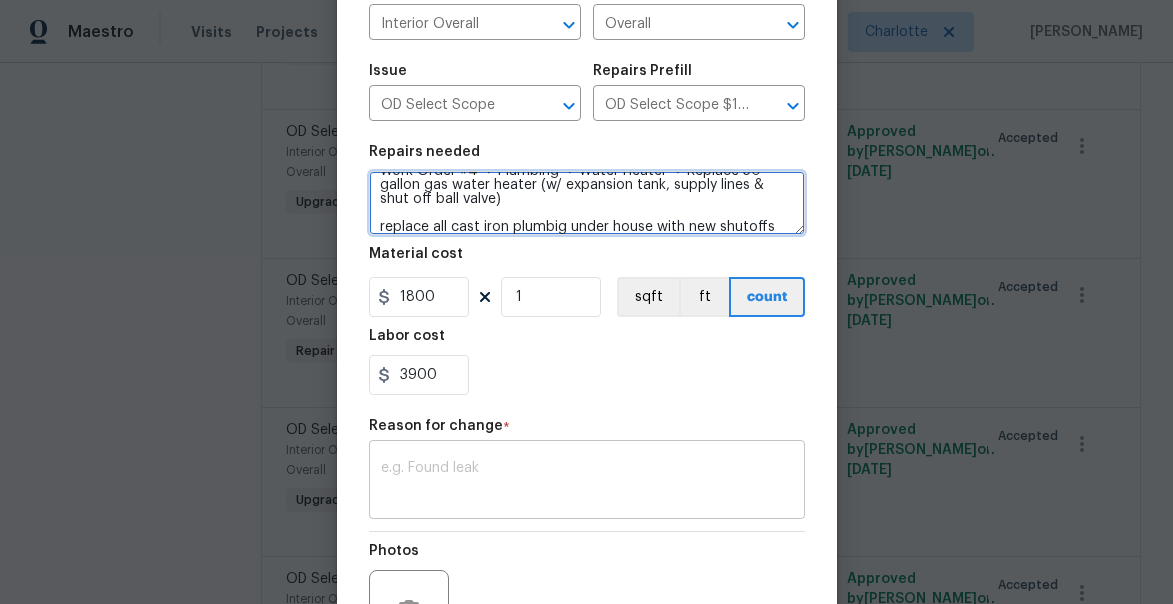 type on "Work Order #4 -> Plumbing -> Water Heater -> Replace 50 gallon gas water heater (w/ expansion tank, supply lines & shut off ball valve)
replace all cast iron plumbig under house with new shutoffs" 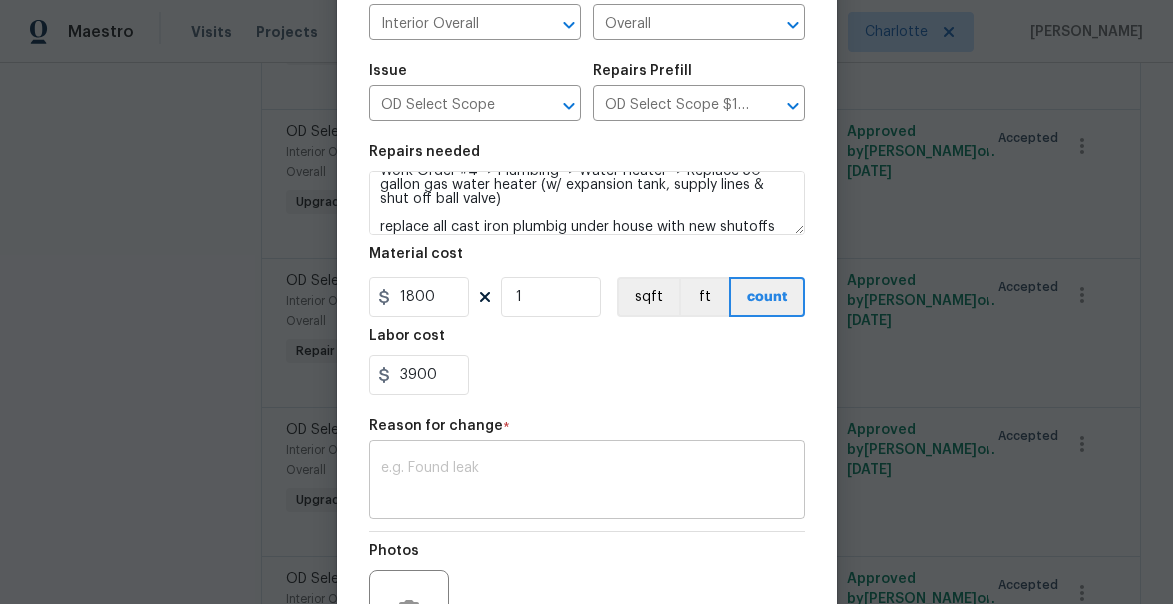 click at bounding box center [587, 482] 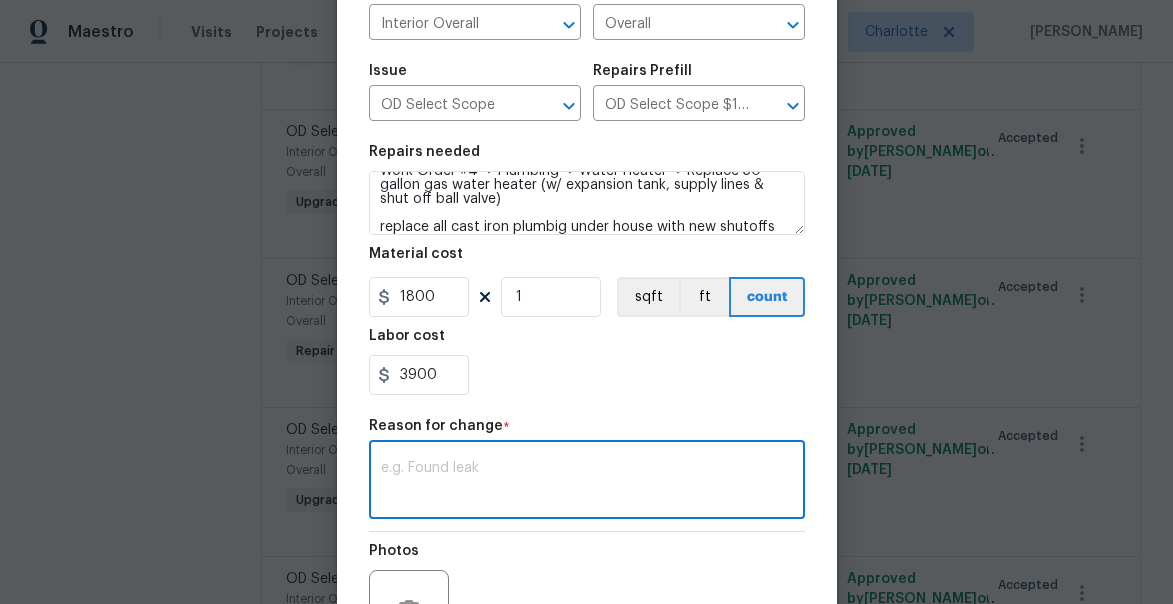 type on "e" 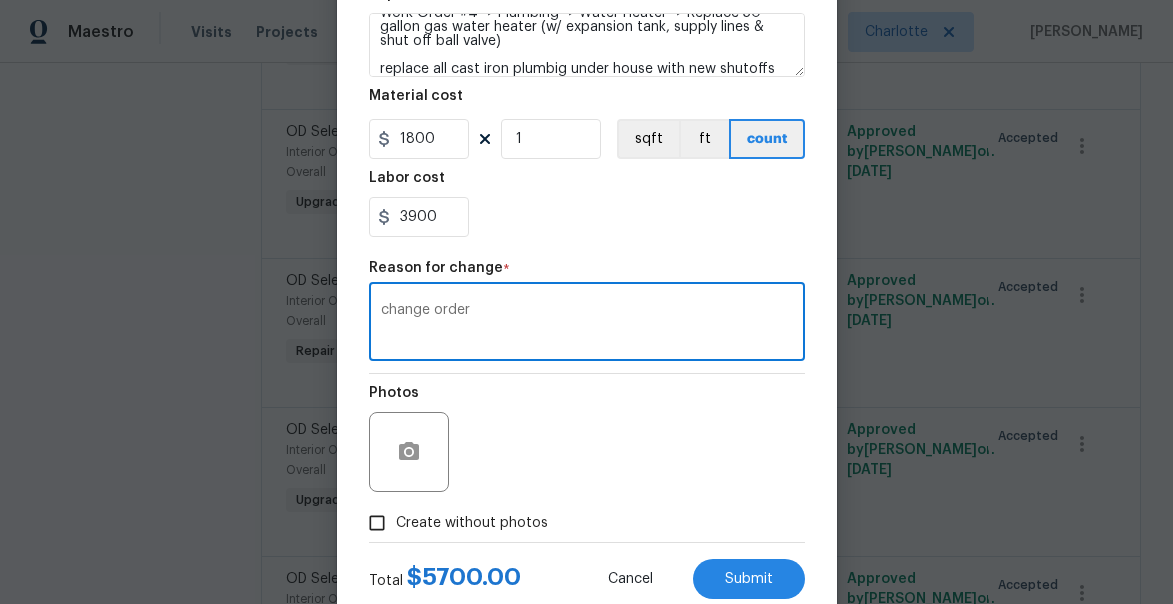scroll, scrollTop: 364, scrollLeft: 0, axis: vertical 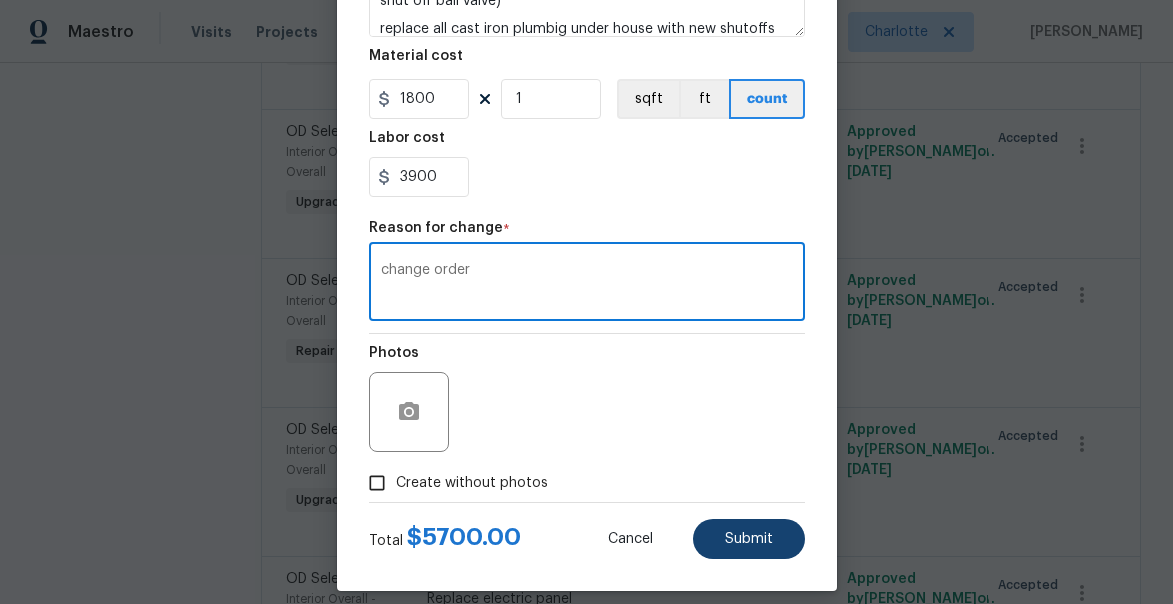 type on "change order" 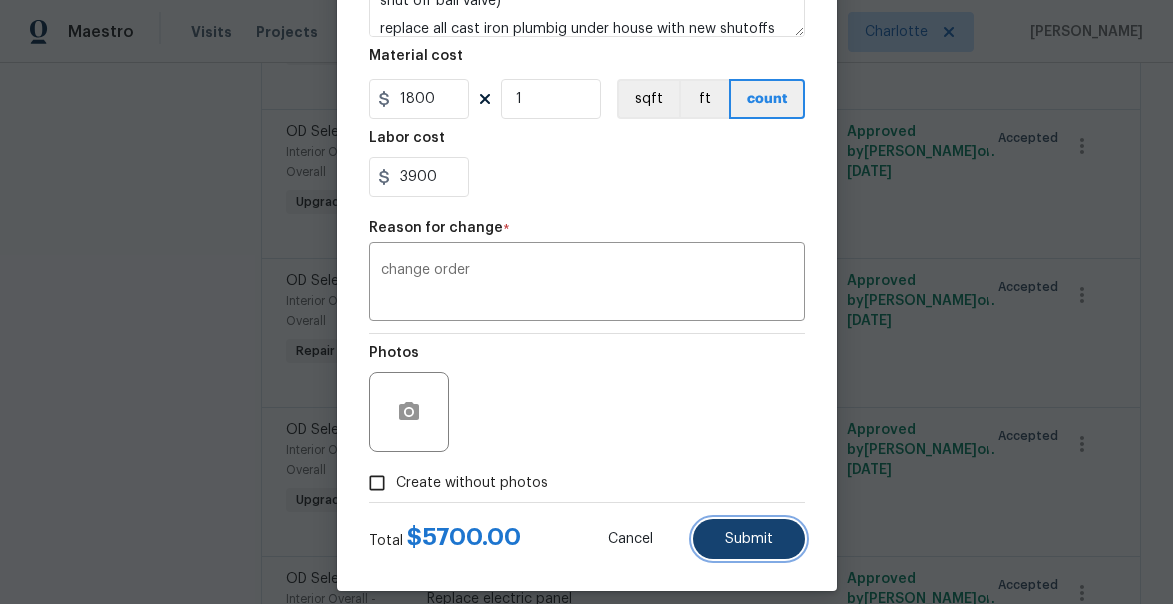 click on "Submit" at bounding box center [749, 539] 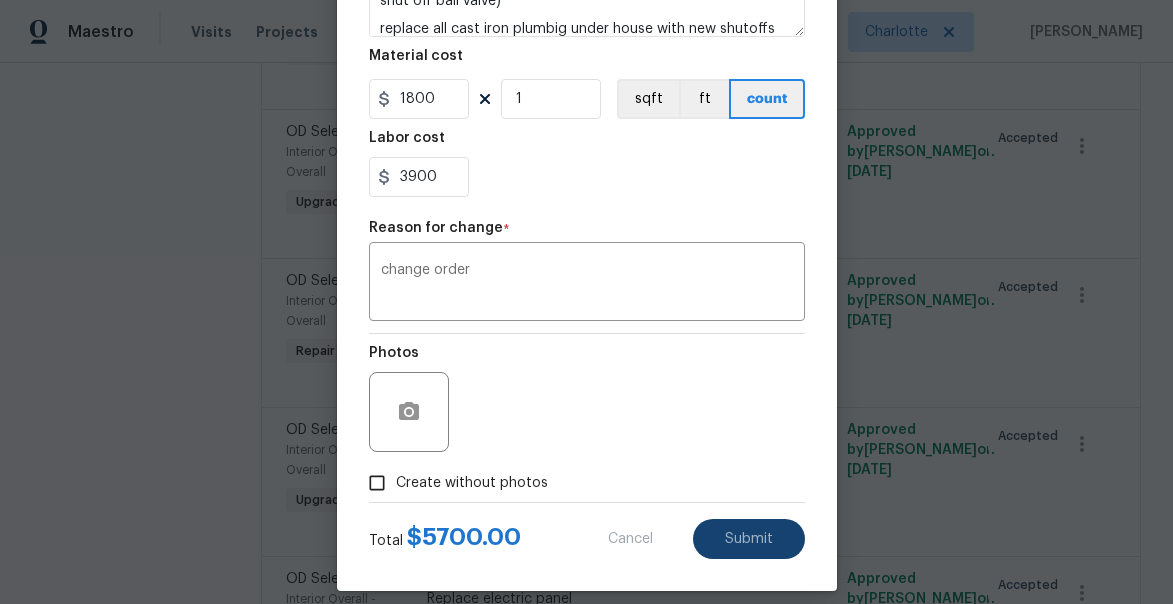 type on "Work Order #4 -> Plumbing -> Water Heater -> Replace 50 gallon gas water heater (w/ expansion tank, supply lines & shut off ball valve)" 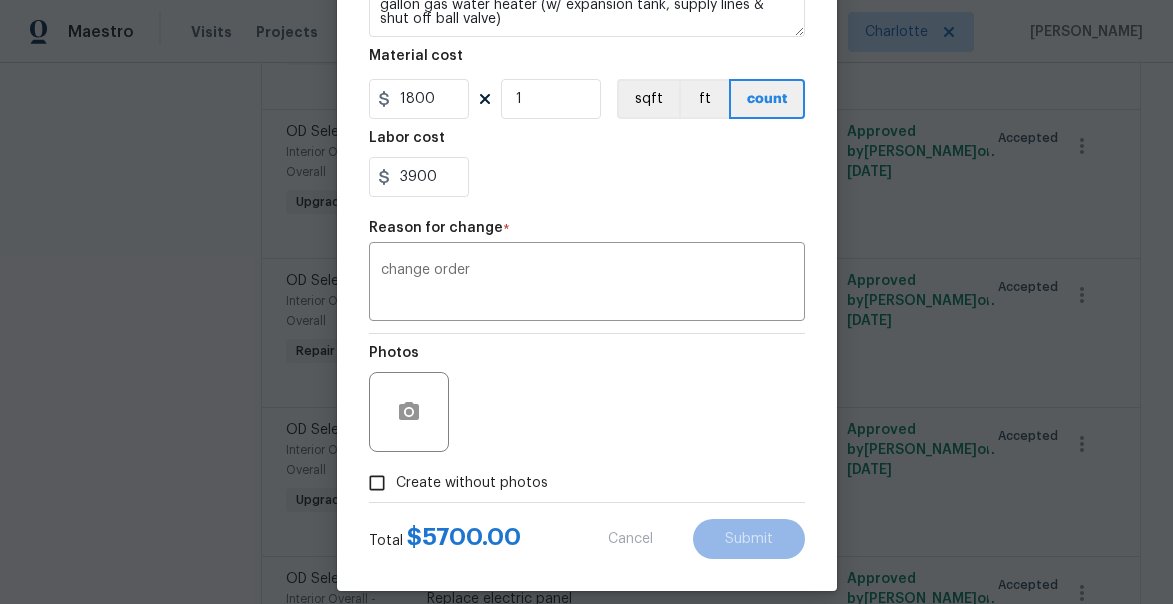 scroll, scrollTop: 0, scrollLeft: 0, axis: both 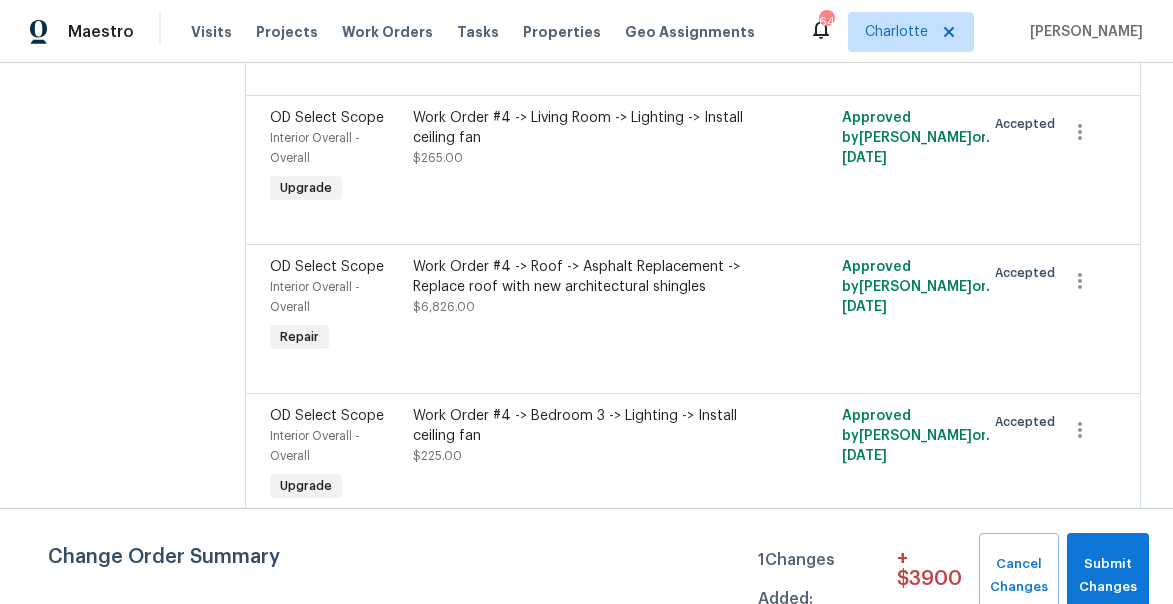 click on "Work Order #4 -> Roof -> Asphalt Replacement -> Replace roof with new architectural shingles" at bounding box center [585, 277] 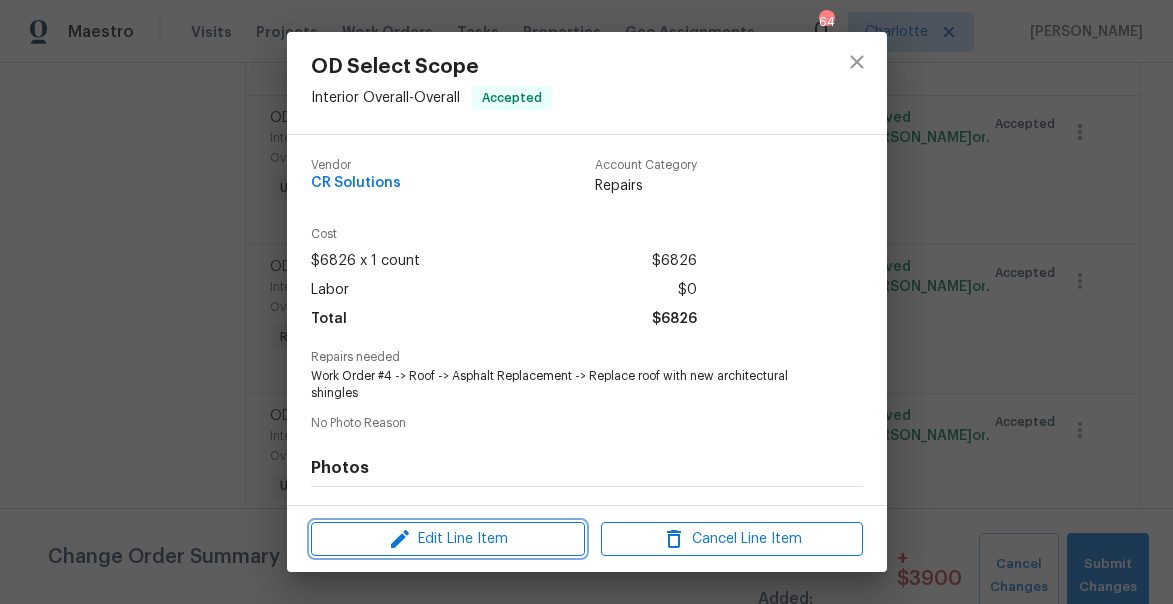 click on "Edit Line Item" at bounding box center (448, 539) 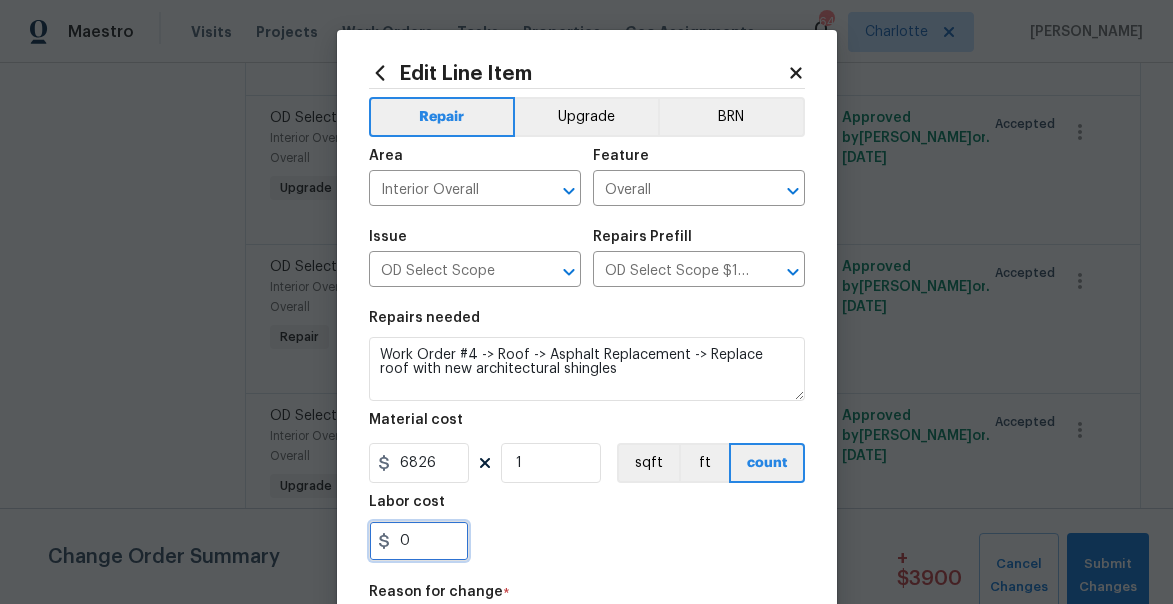 click on "0" at bounding box center (419, 541) 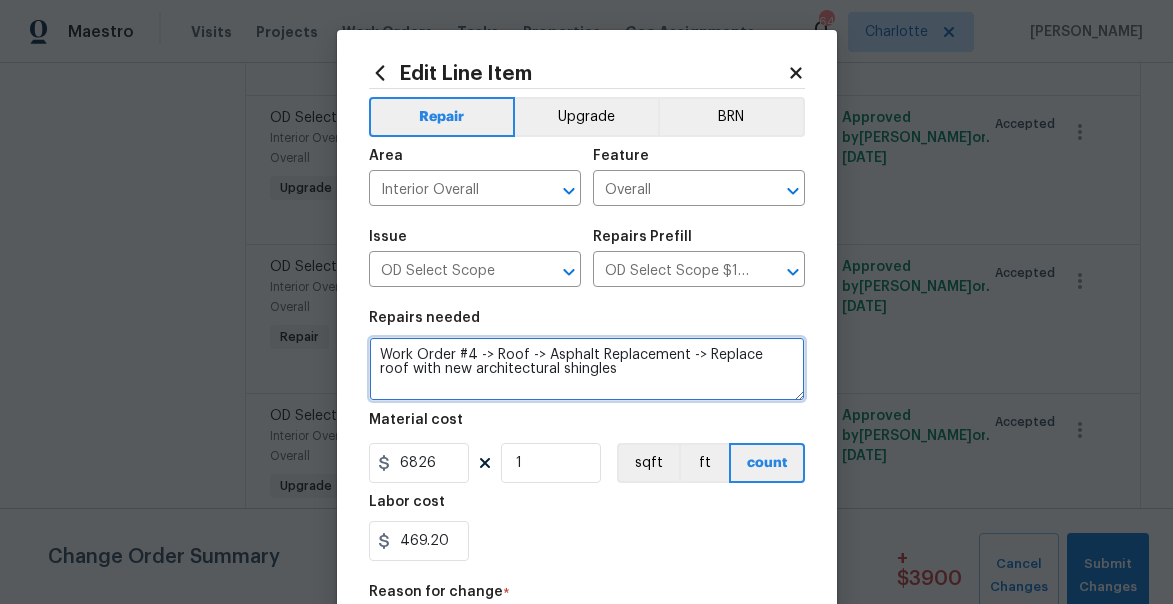 type on "469.2" 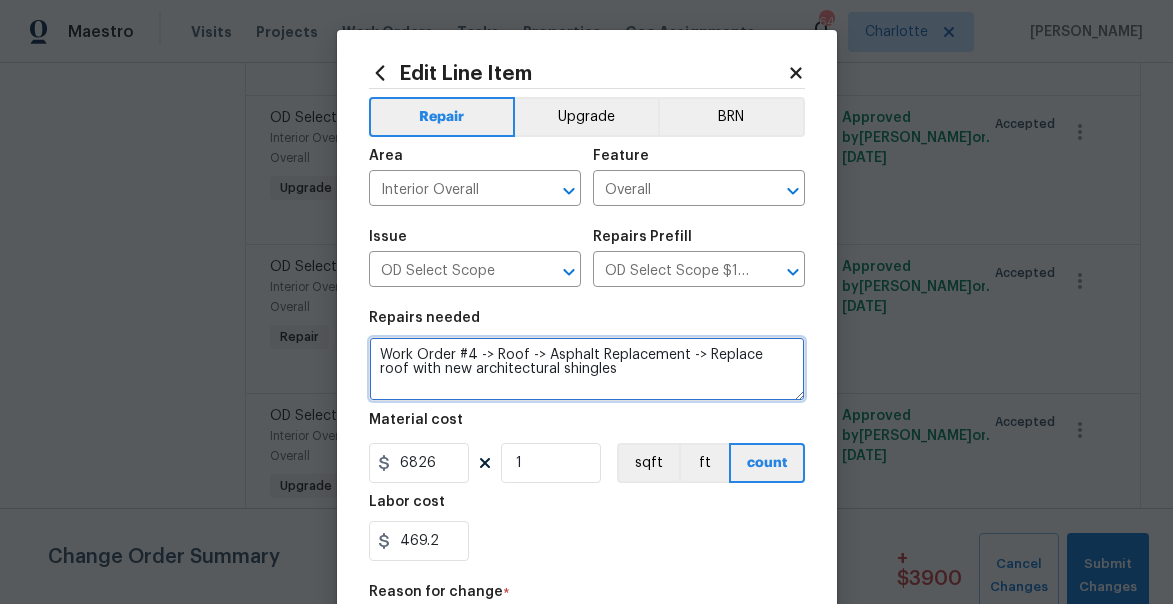 click on "Work Order #4 -> Roof -> Asphalt Replacement -> Replace roof with new architectural shingles" at bounding box center [587, 369] 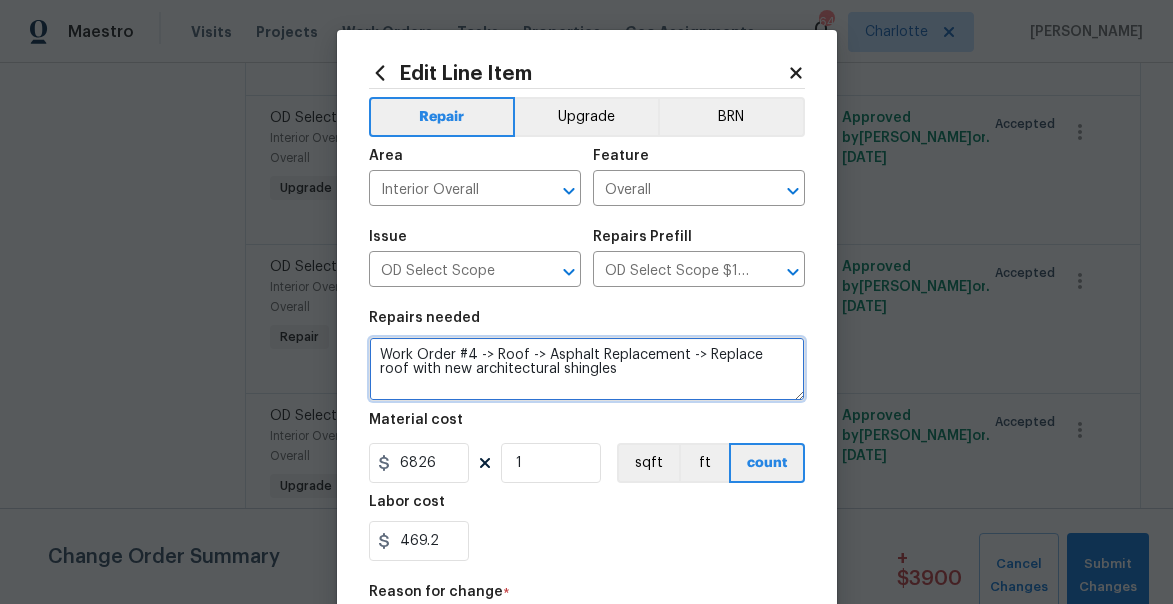 scroll, scrollTop: 4, scrollLeft: 0, axis: vertical 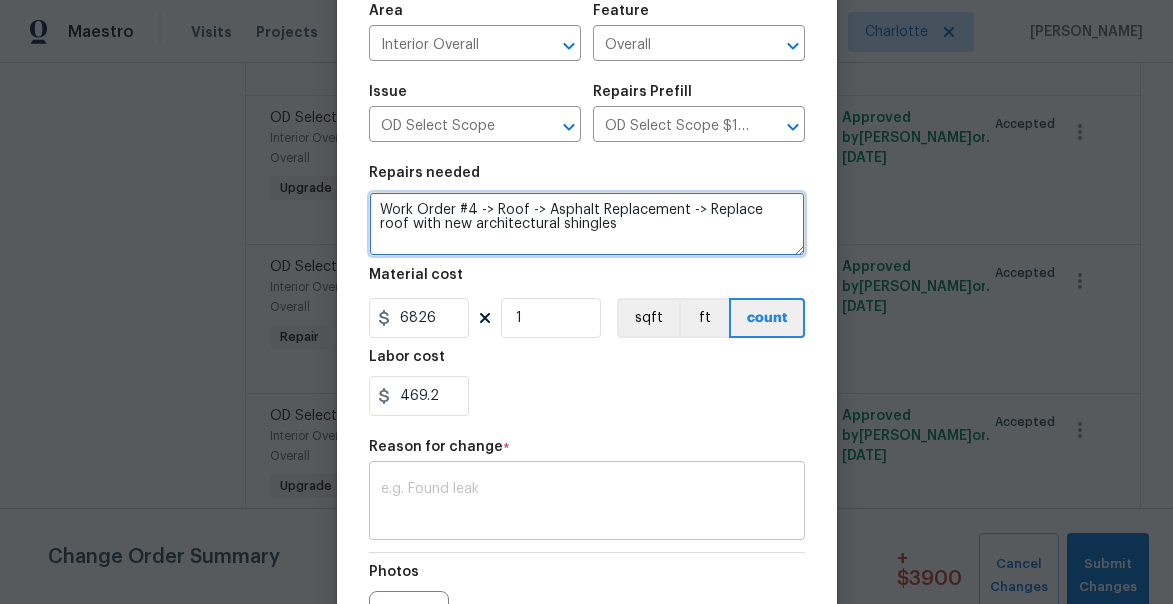 type on "Work Order #4 -> Roof -> Asphalt Replacement -> Replace roof with new architectural shingles" 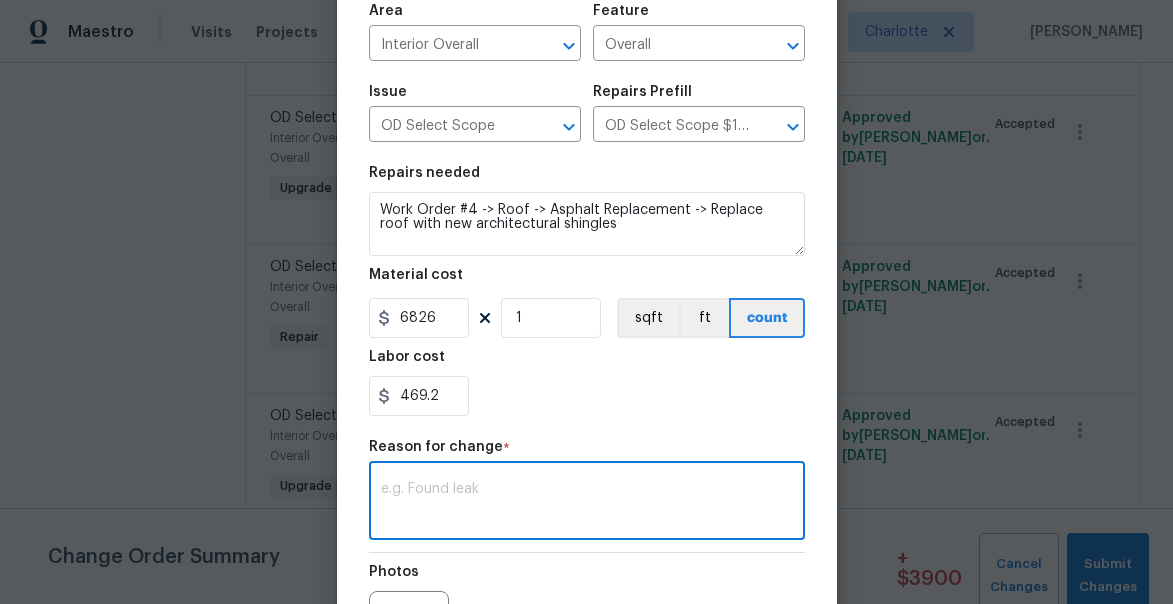 click at bounding box center (587, 503) 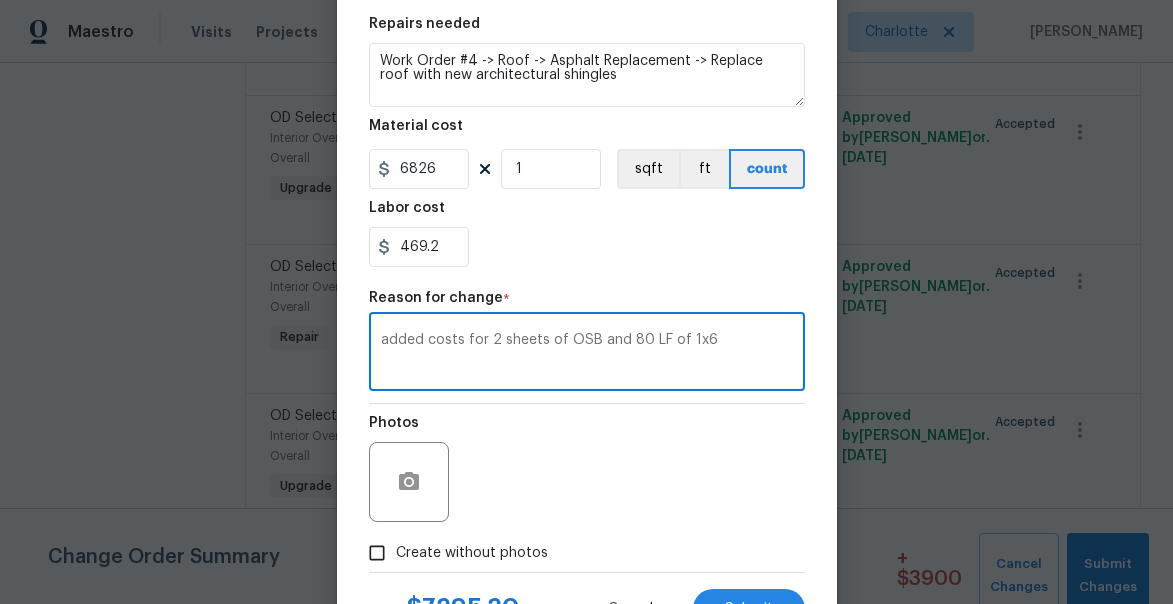 scroll, scrollTop: 328, scrollLeft: 0, axis: vertical 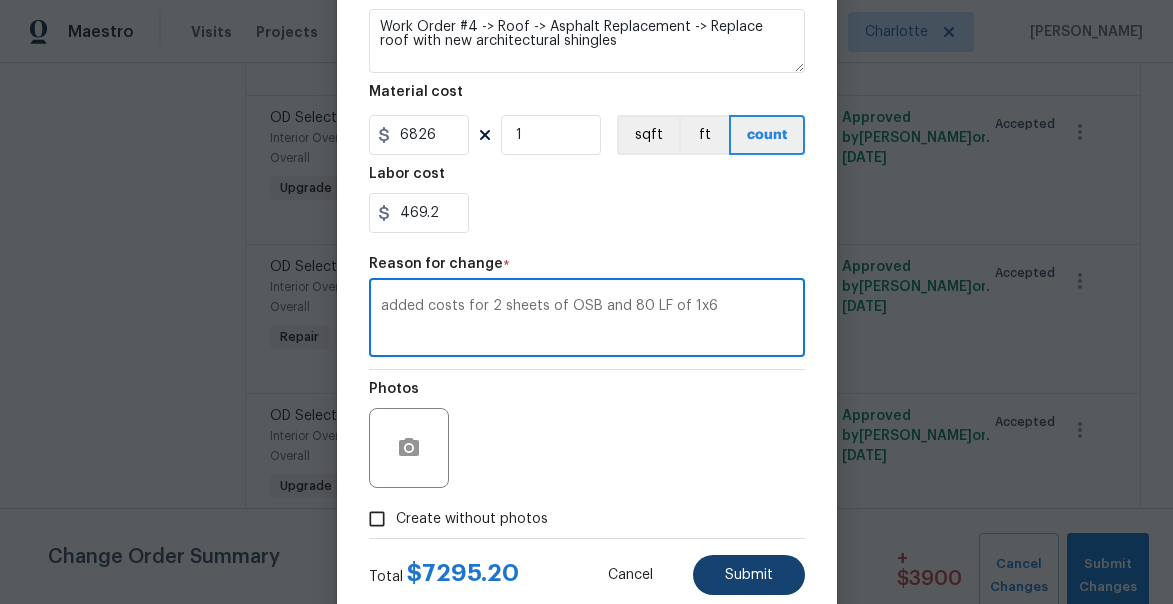 type on "added costs for 2 sheets of OSB and 80 LF of 1x6" 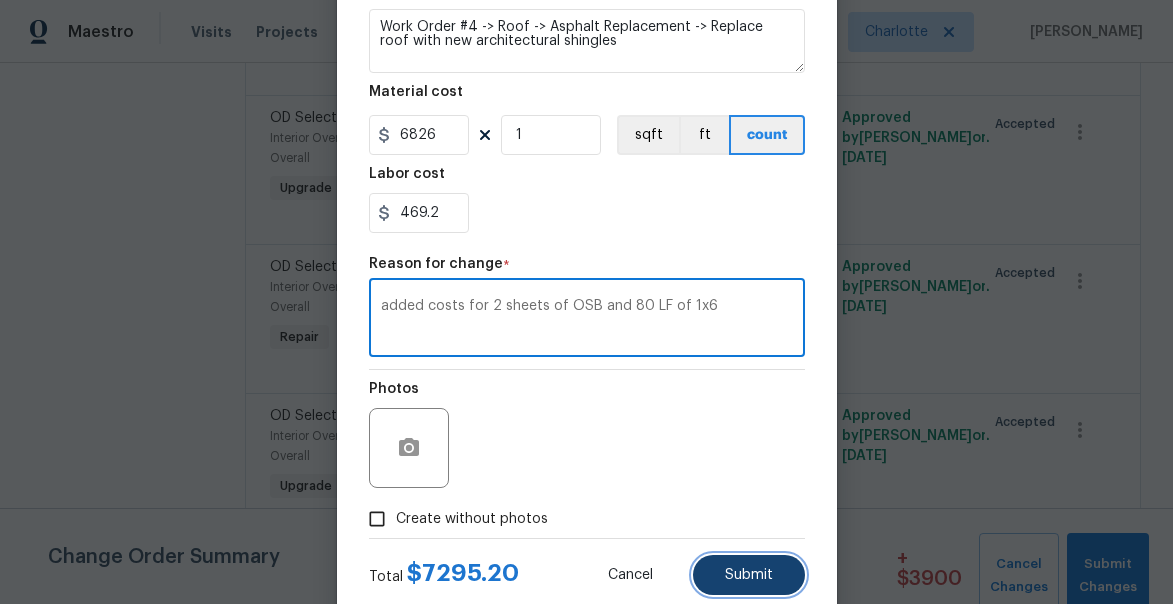 click on "Submit" at bounding box center (749, 575) 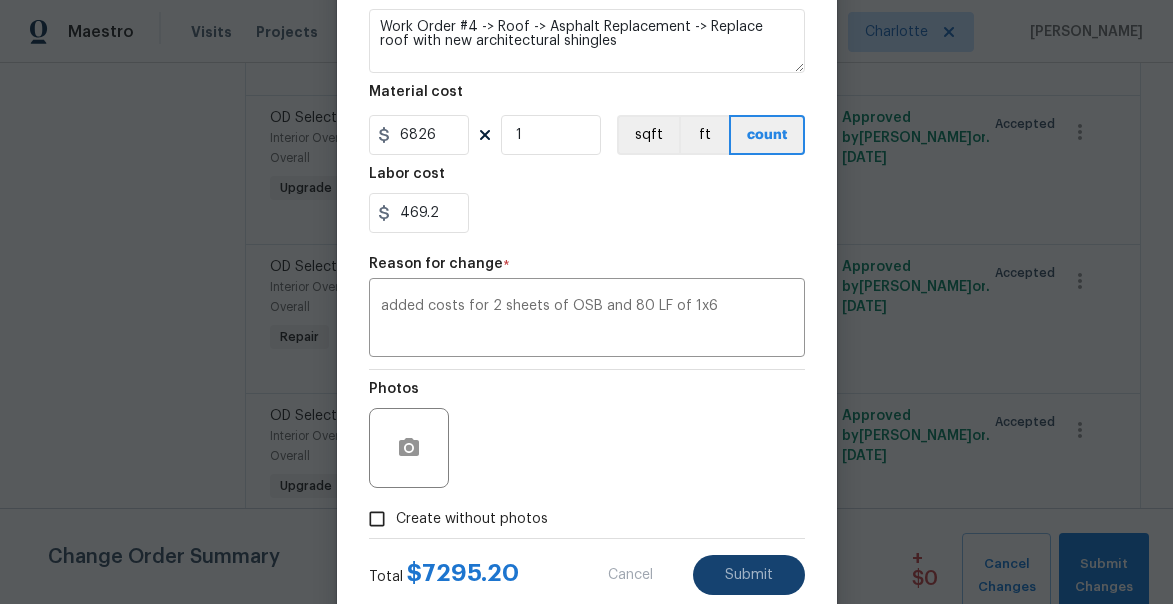 type on "Work Order #4 -> Roof -> Asphalt Replacement -> Replace roof with new architectural shingles" 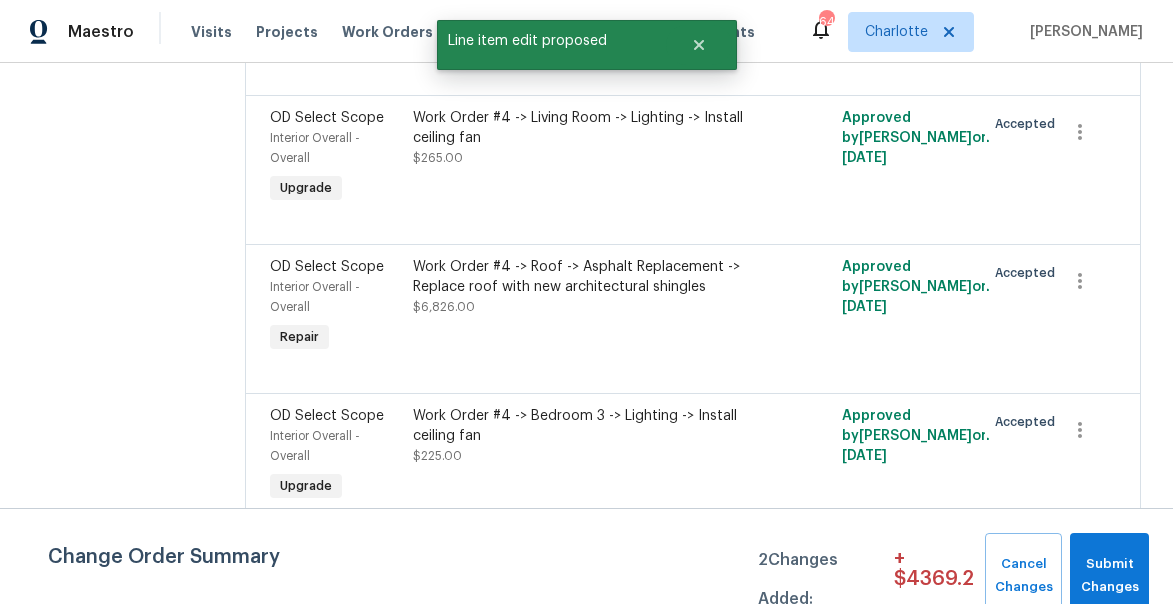 scroll, scrollTop: 0, scrollLeft: 0, axis: both 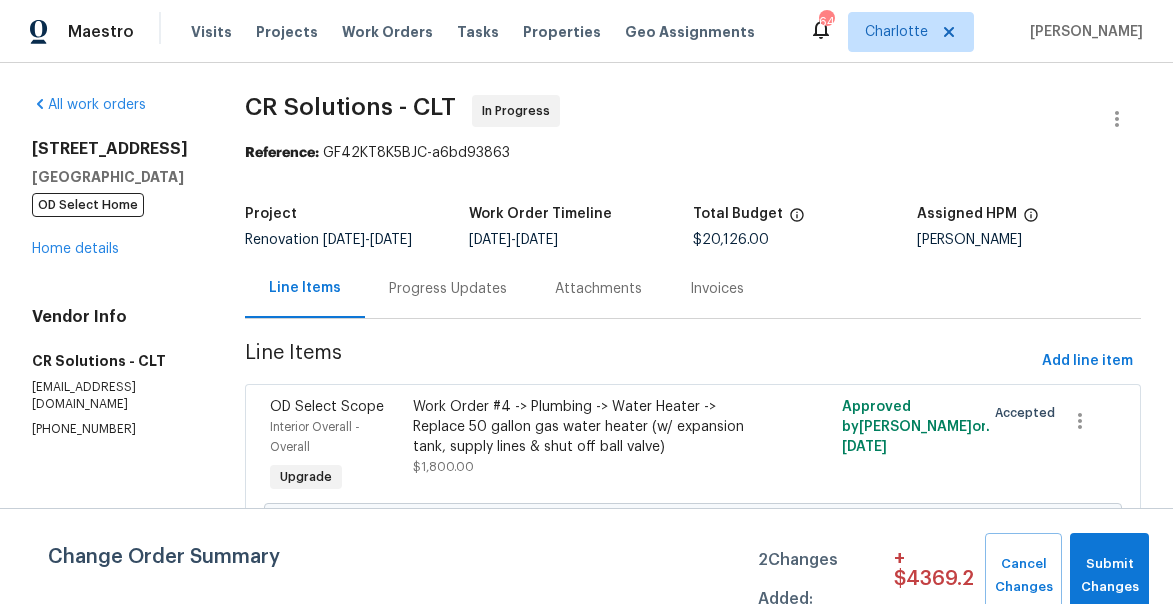 click on "Change Order Summary 2  Changes Added: + $ 4369.2 Cancel Changes Submit Changes" at bounding box center (586, 576) 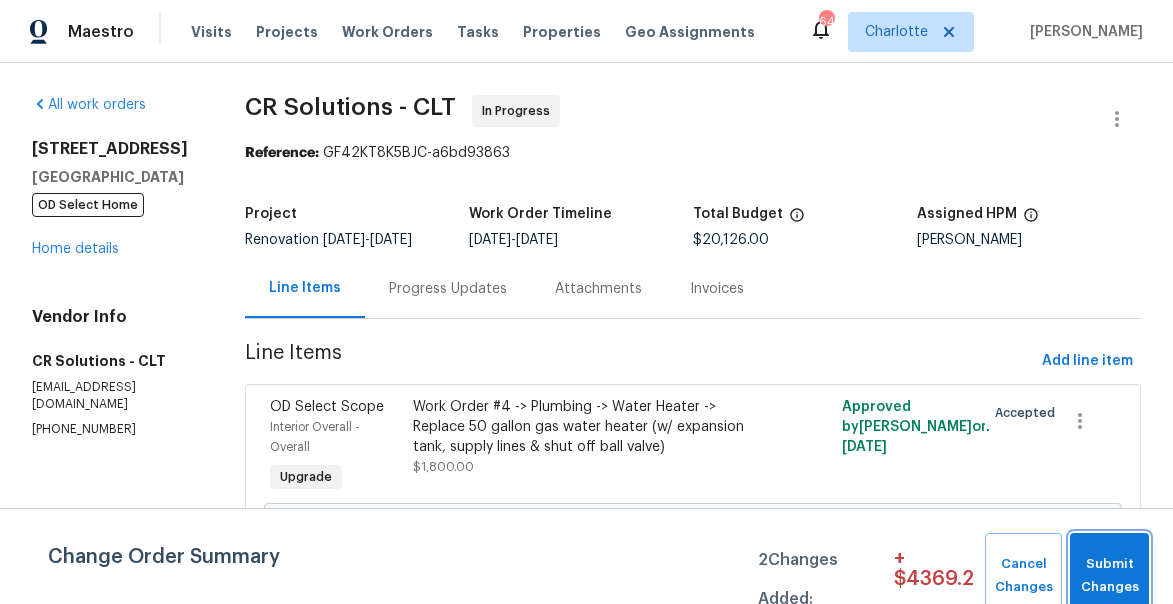 click on "Submit Changes" at bounding box center [1109, 576] 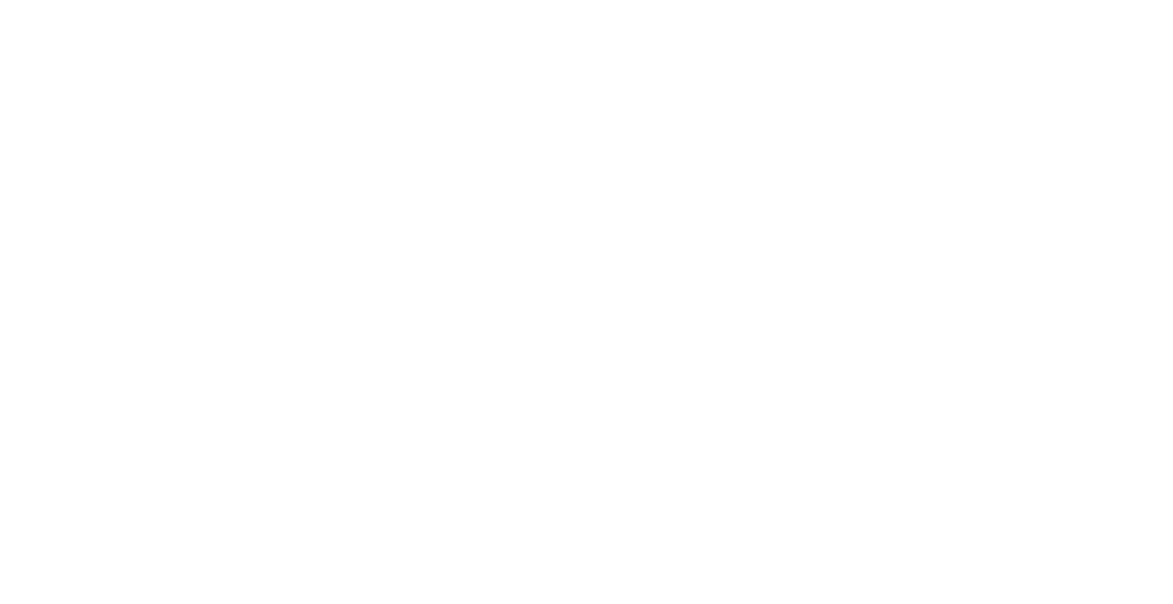 scroll, scrollTop: 0, scrollLeft: 0, axis: both 